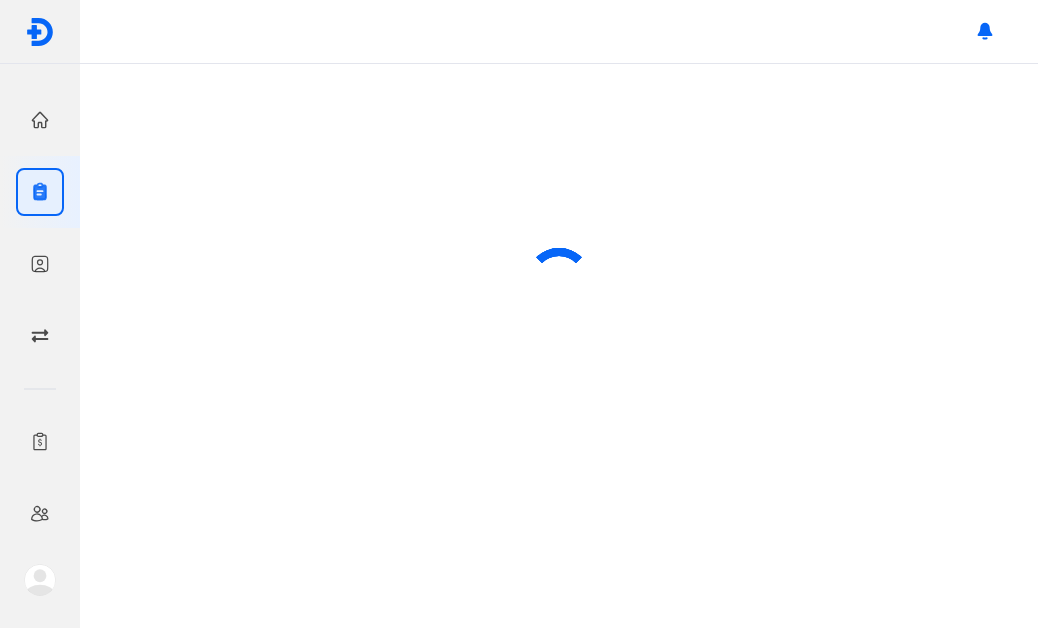 scroll, scrollTop: 0, scrollLeft: 0, axis: both 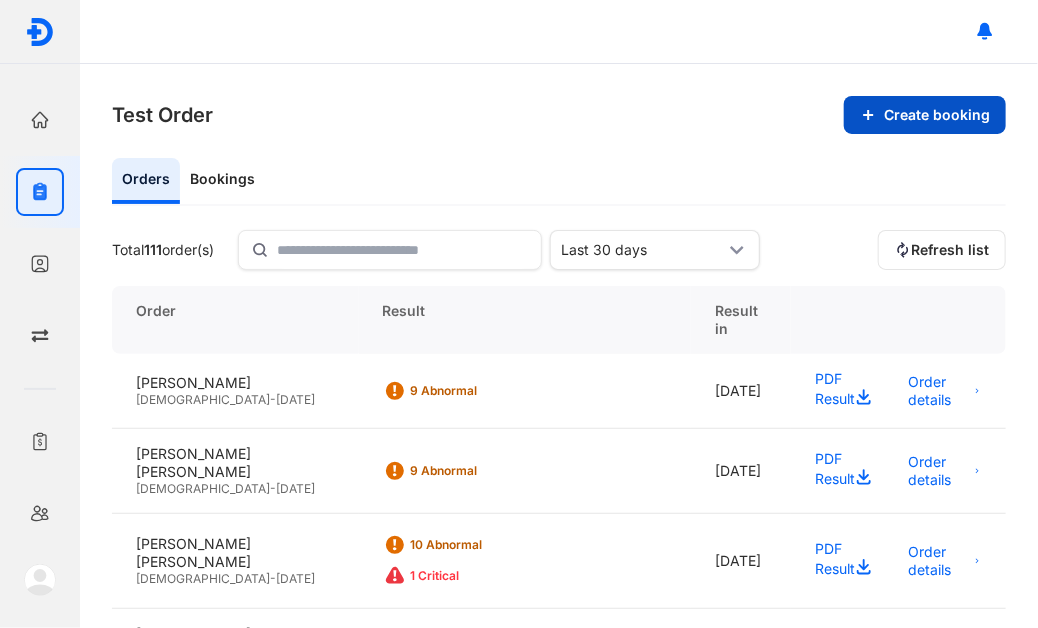 click on "Create booking" at bounding box center (925, 115) 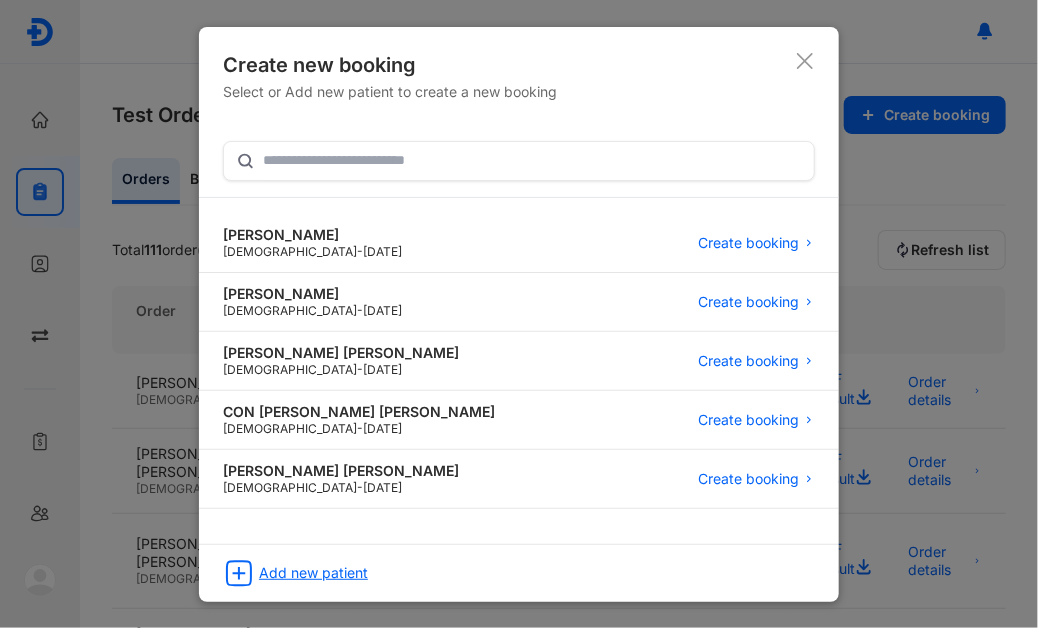 click on "Add new patient" at bounding box center [313, 573] 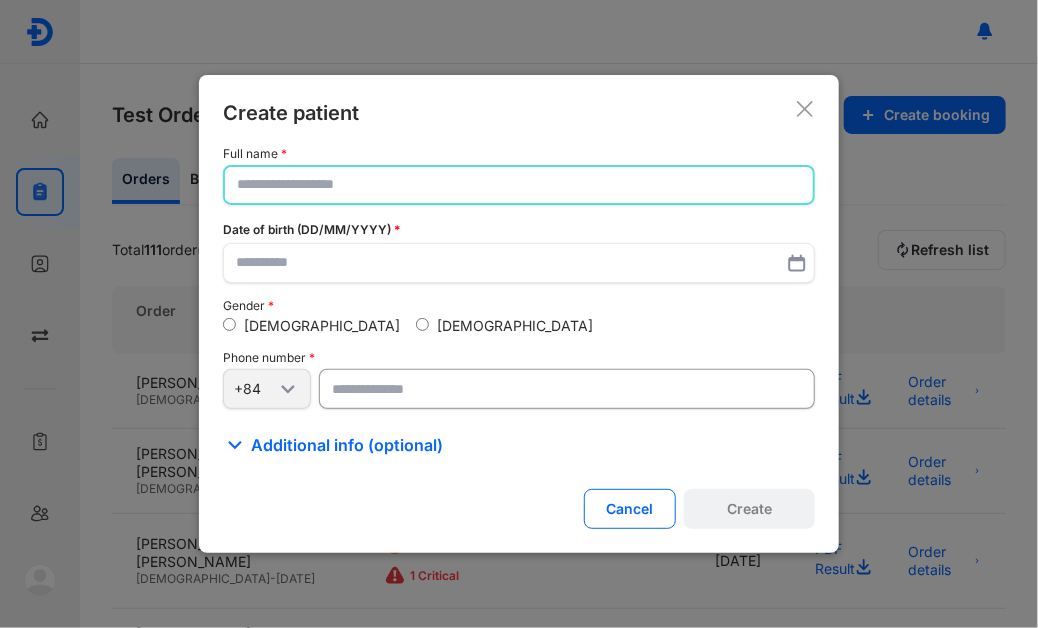 click 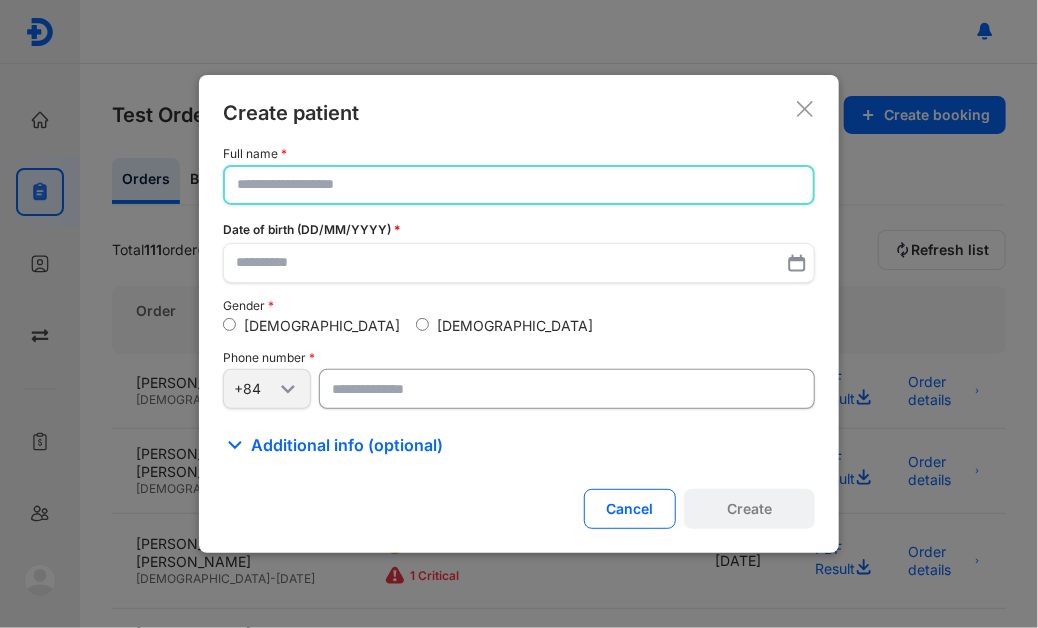 paste on "**********" 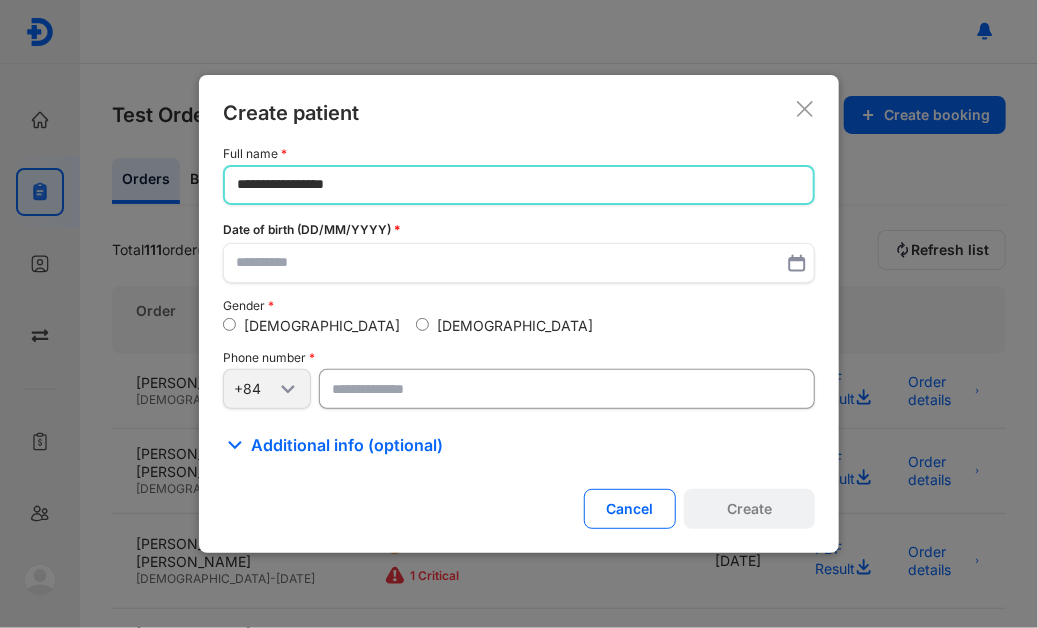 type on "**********" 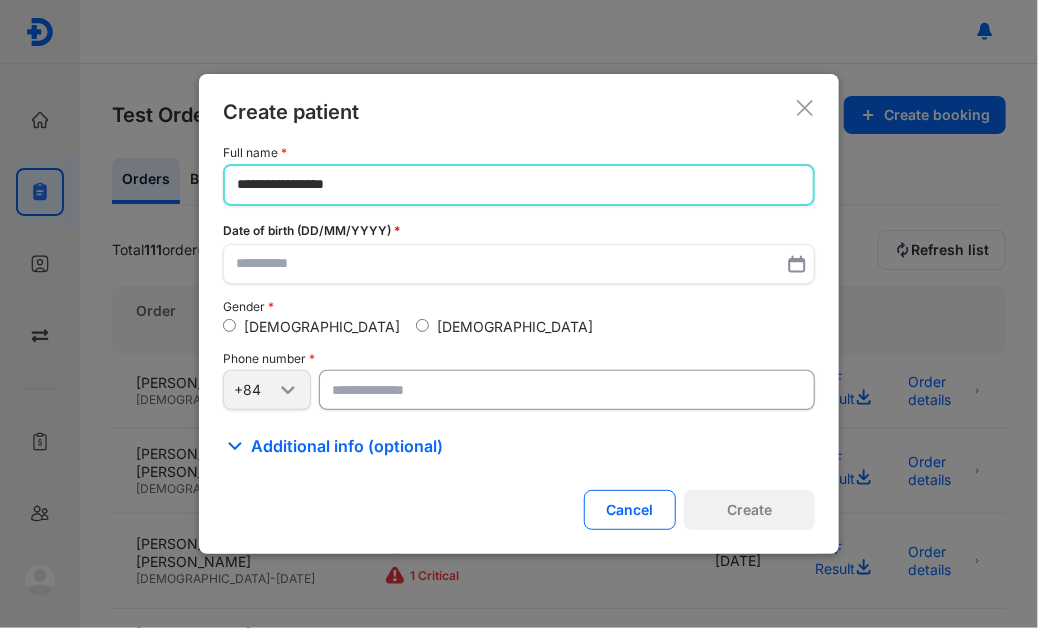 click at bounding box center (567, 390) 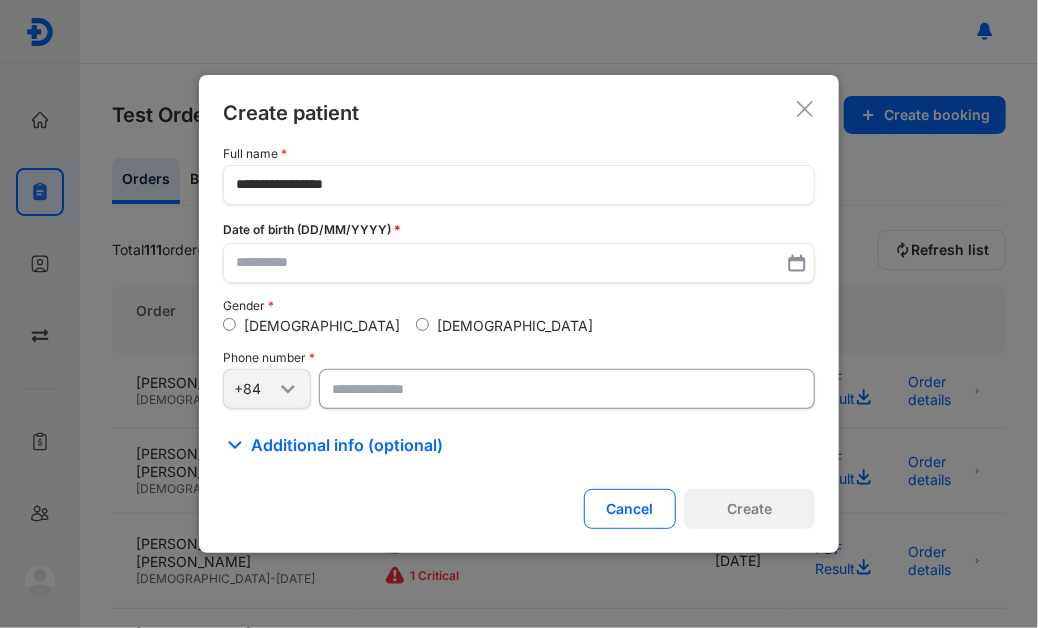 paste on "**********" 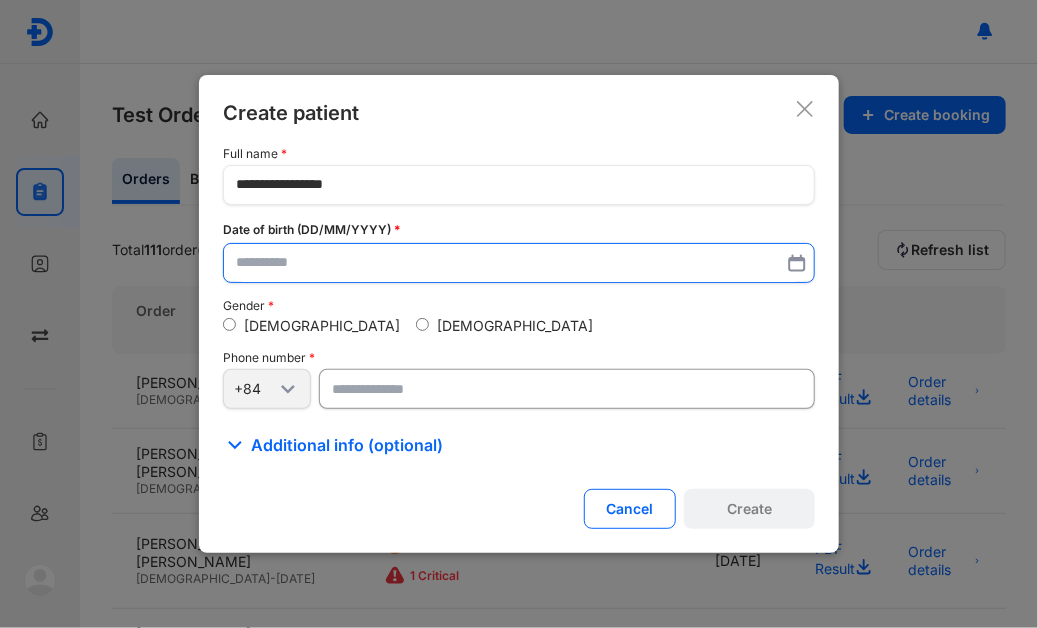 type on "**********" 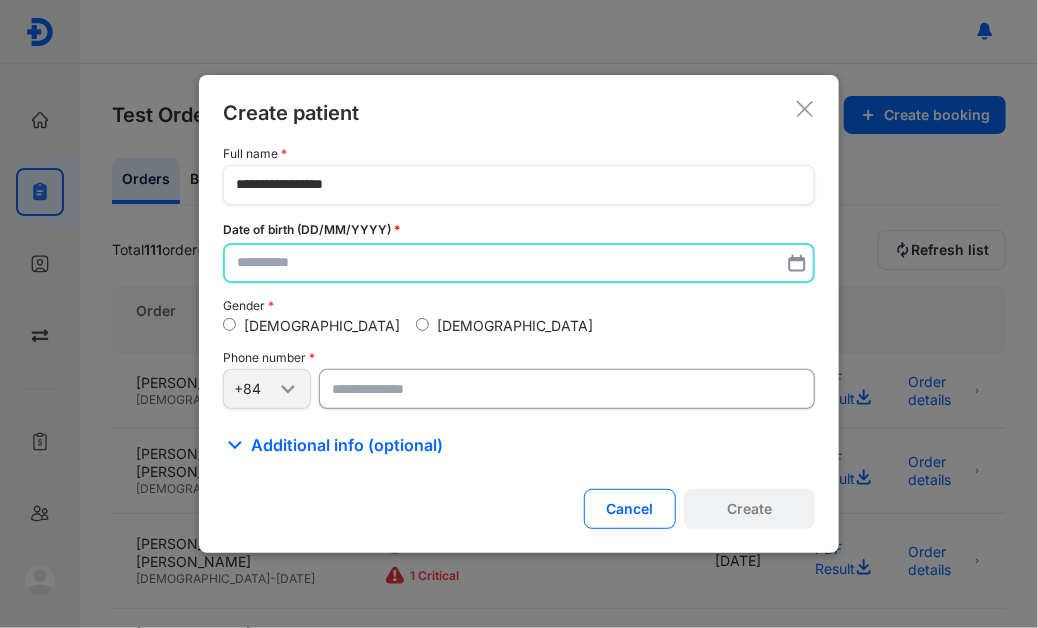 click at bounding box center [519, 263] 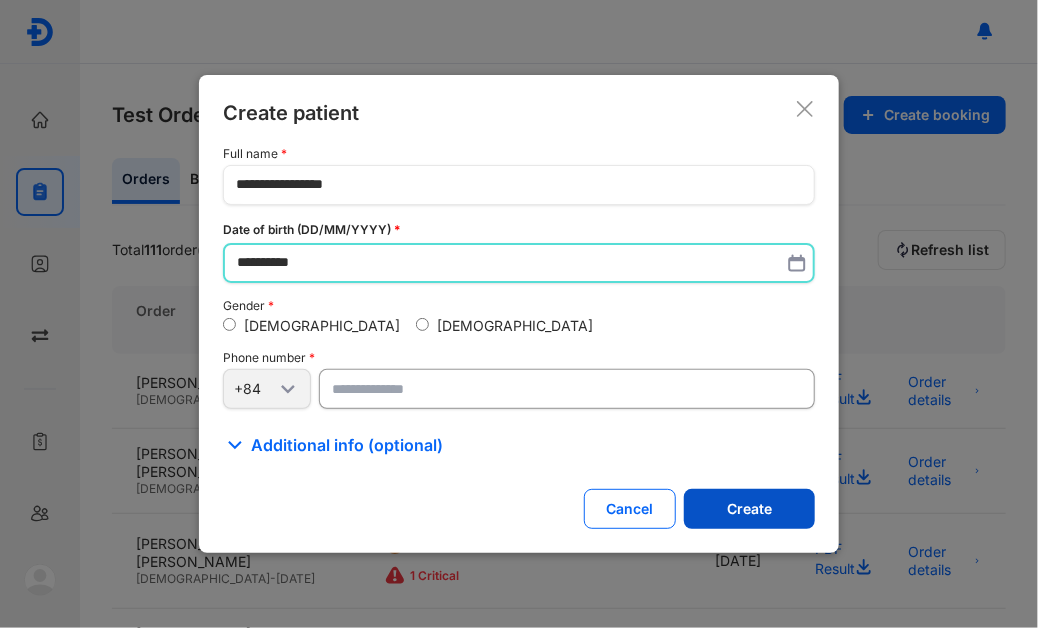 type on "**********" 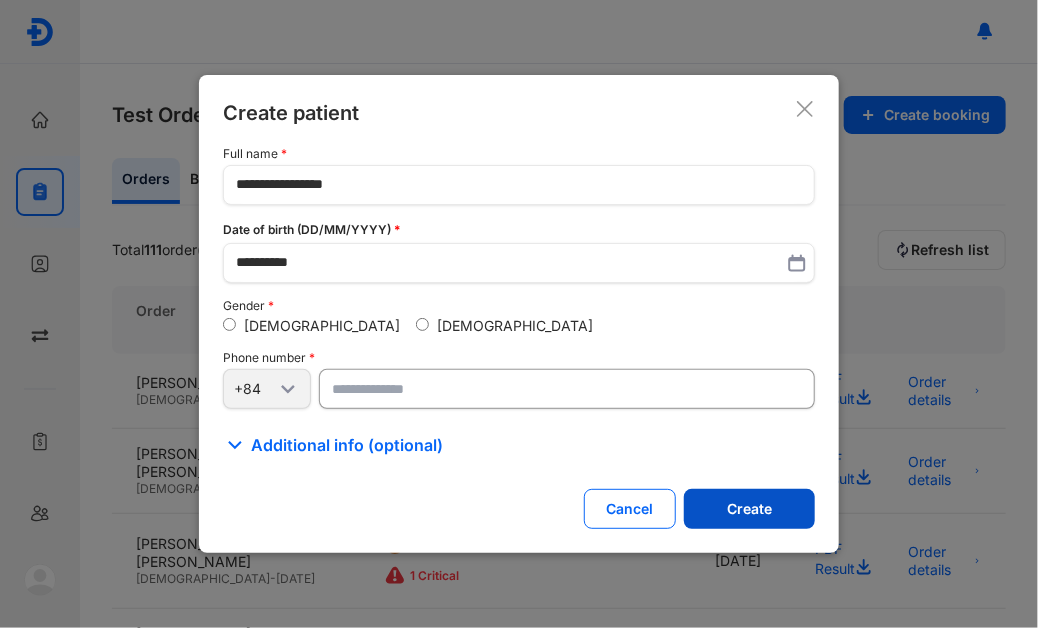 click on "Create" at bounding box center [749, 509] 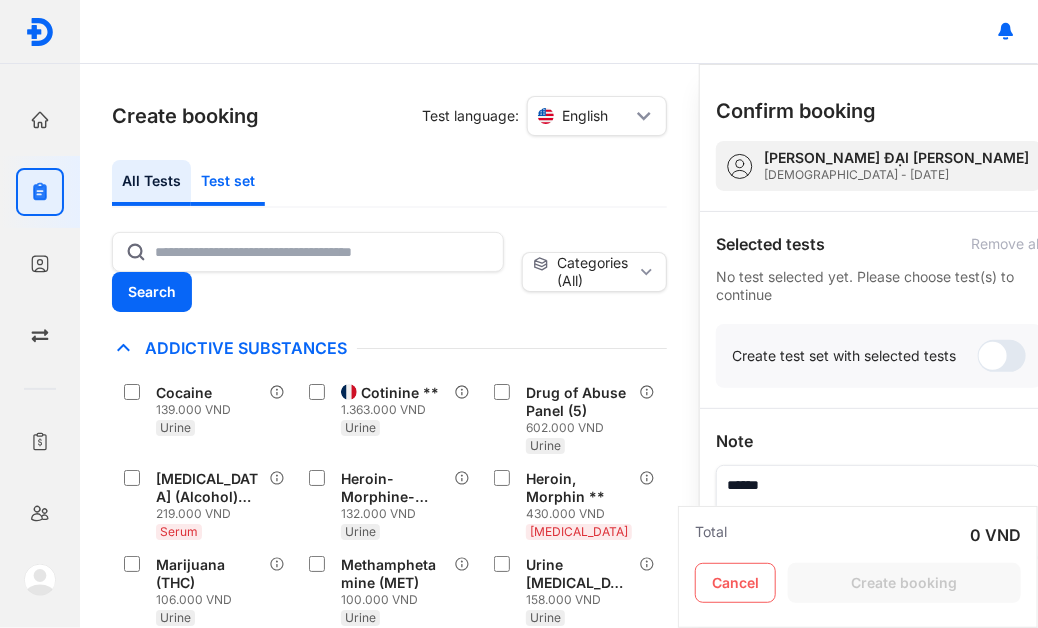 click on "Test set" 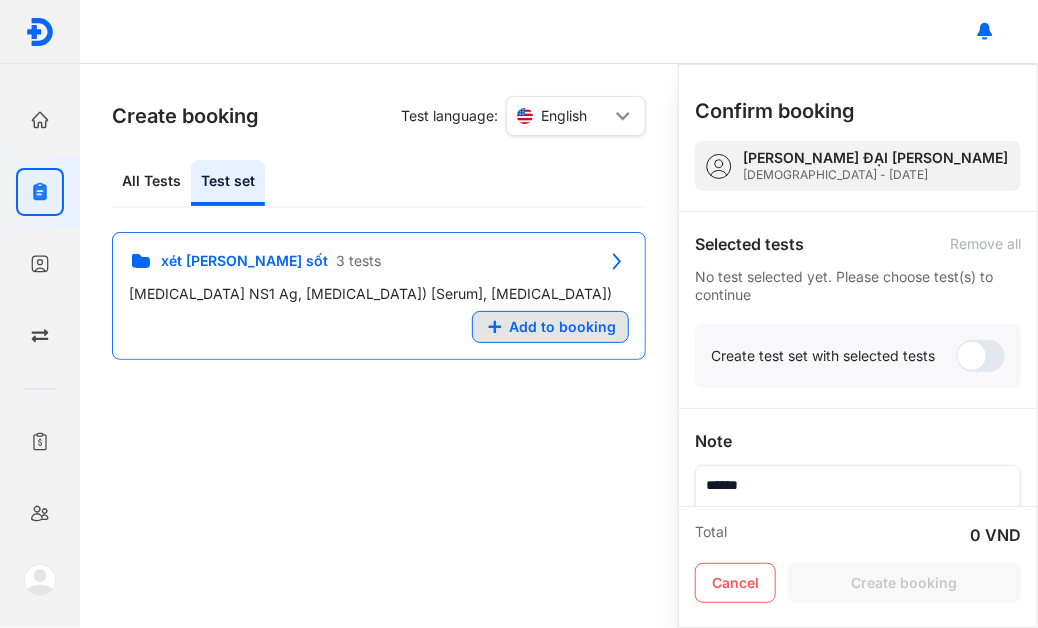click on "Add to booking" 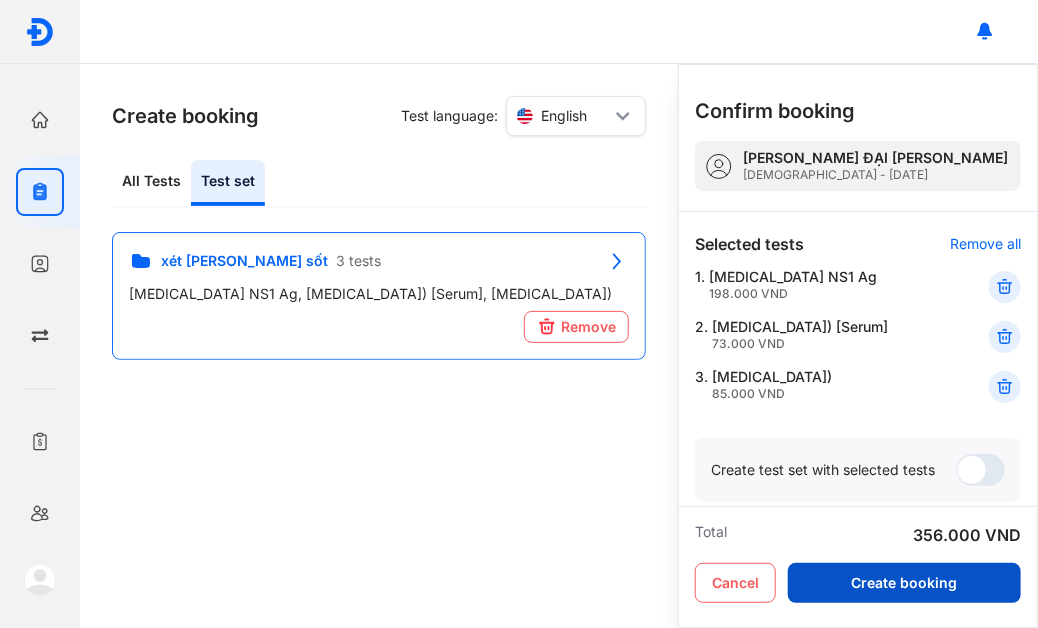 click on "Create booking" at bounding box center [904, 583] 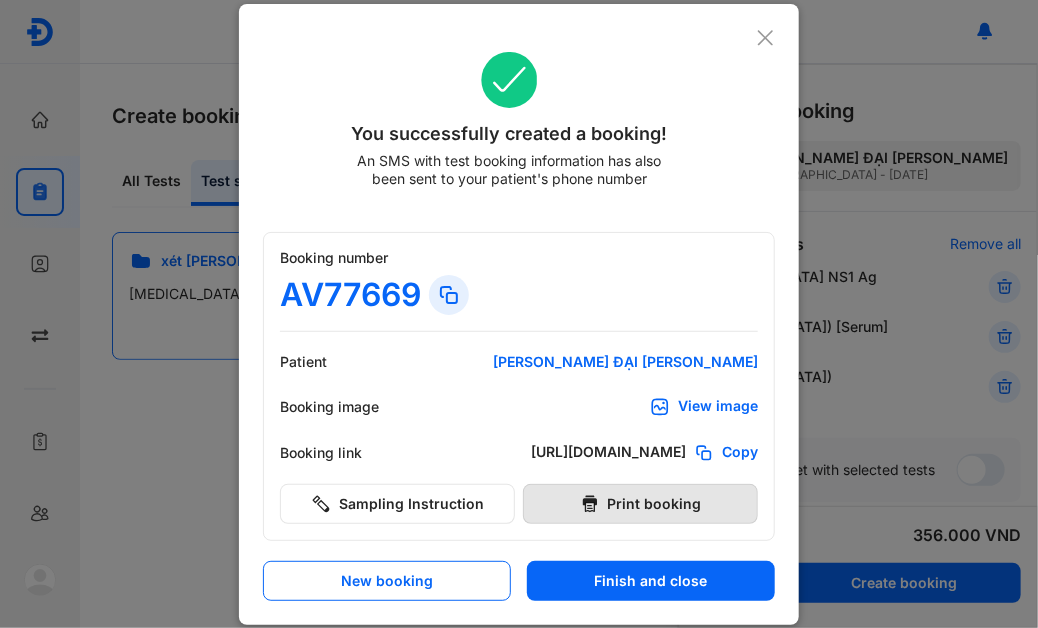 click on "Print booking" at bounding box center (640, 504) 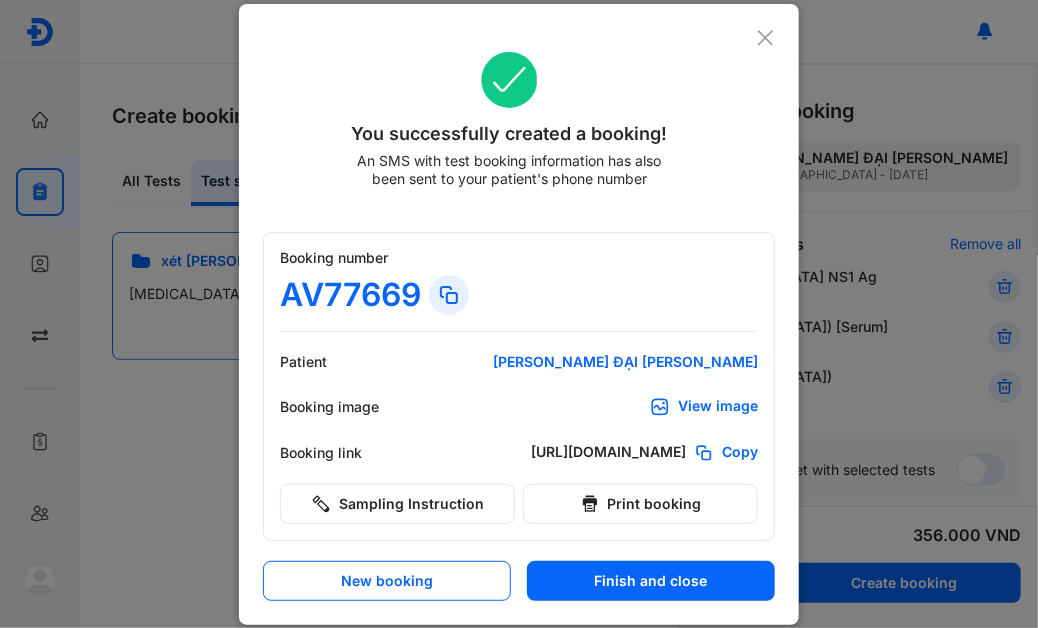 click 